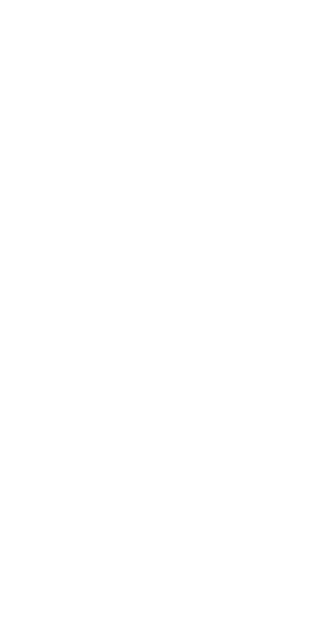 scroll, scrollTop: 0, scrollLeft: 0, axis: both 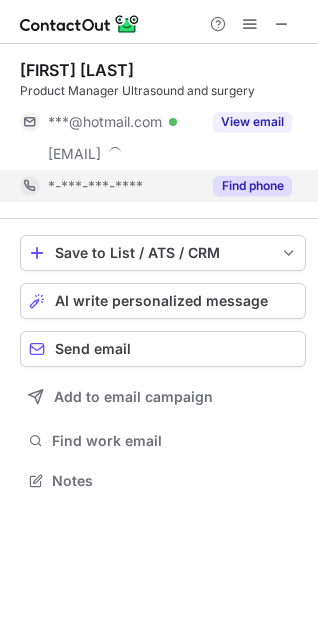 click on "Find phone" at bounding box center [252, 186] 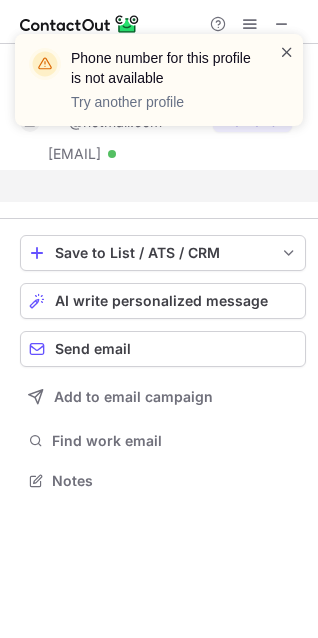 click at bounding box center [287, 52] 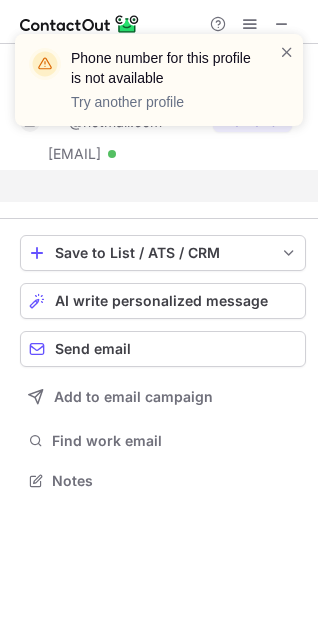 scroll, scrollTop: 434, scrollLeft: 318, axis: both 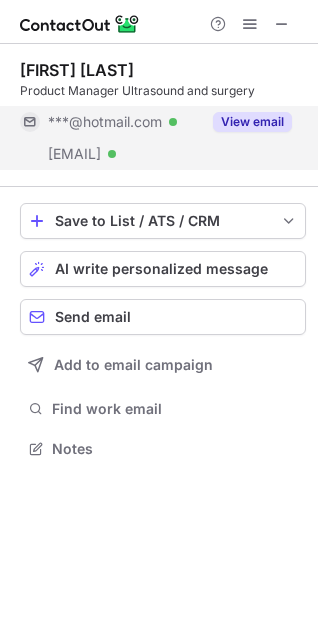 click on "View email" at bounding box center [252, 122] 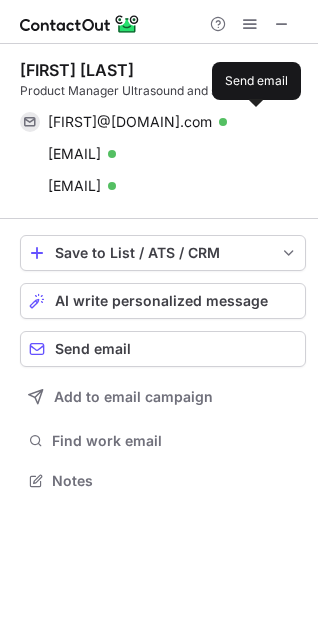 scroll, scrollTop: 10, scrollLeft: 9, axis: both 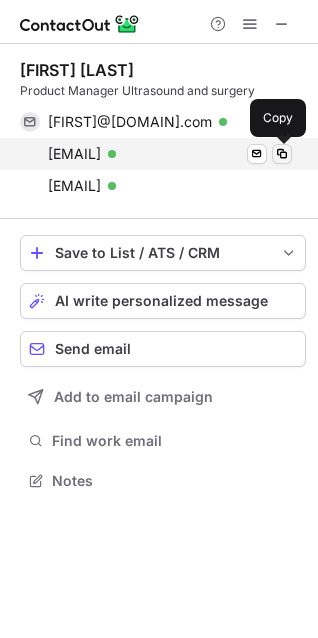 click at bounding box center [282, 154] 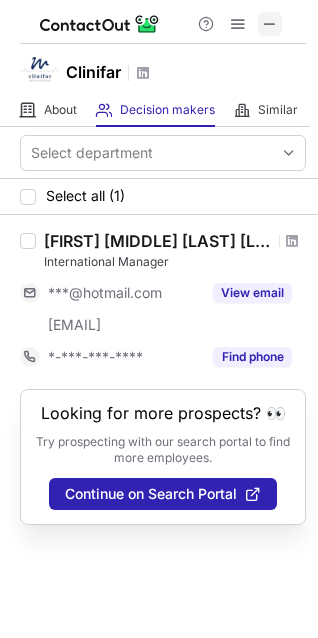click at bounding box center [270, 24] 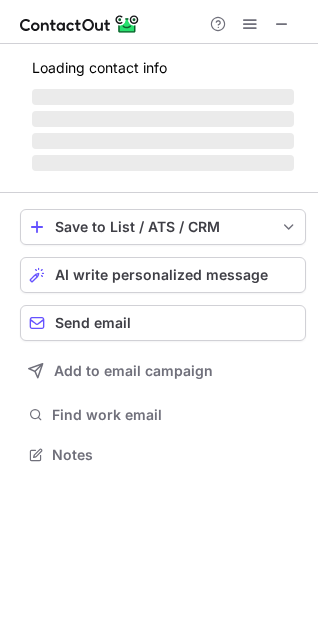 scroll, scrollTop: 10, scrollLeft: 9, axis: both 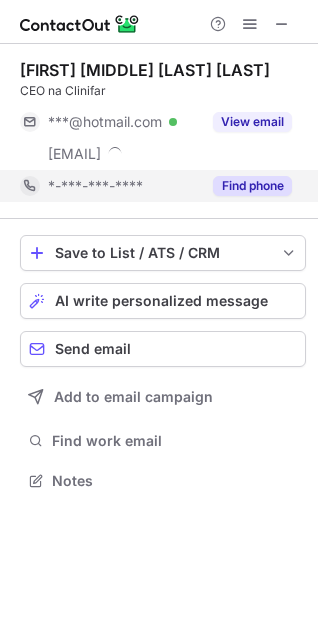click on "Find phone" at bounding box center [252, 186] 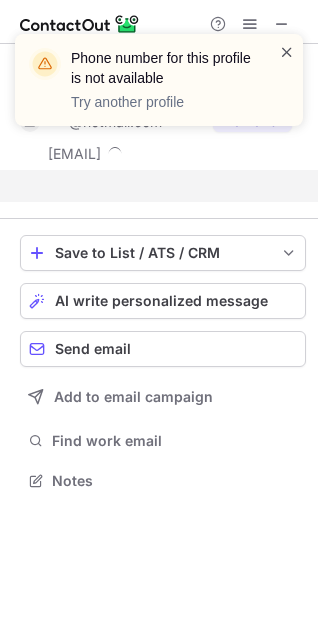 scroll, scrollTop: 434, scrollLeft: 318, axis: both 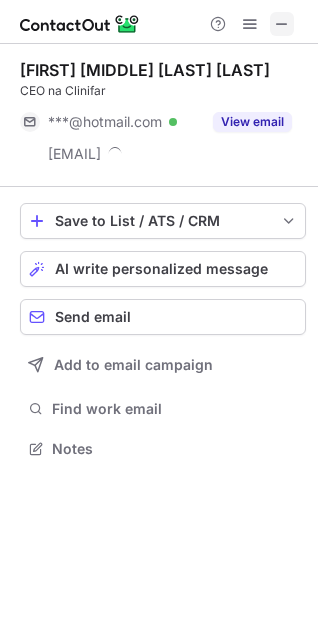 click at bounding box center [282, 24] 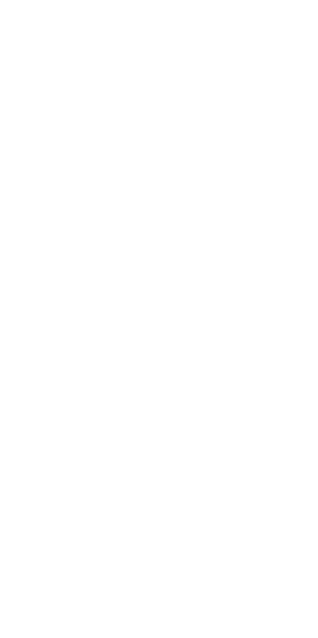 scroll, scrollTop: 0, scrollLeft: 0, axis: both 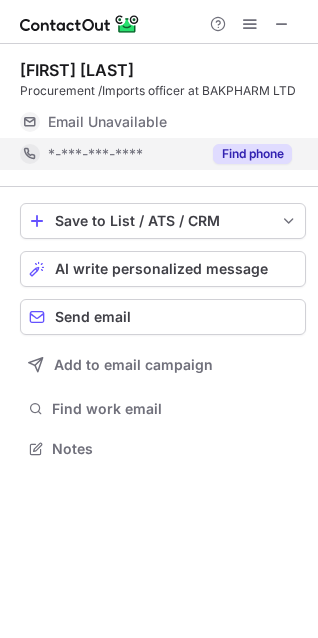 click on "Find phone" at bounding box center (252, 154) 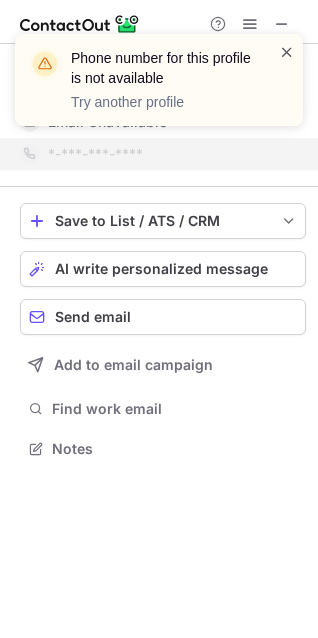 click at bounding box center (287, 52) 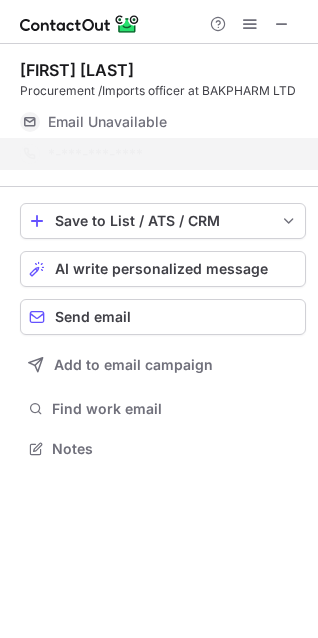 click on "Phone number for this profile is not available Try another profile" at bounding box center [159, 88] 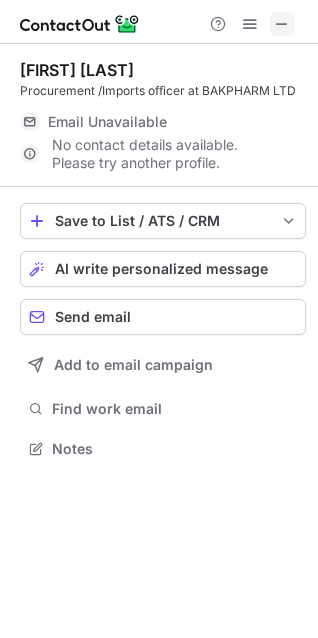 click at bounding box center [282, 24] 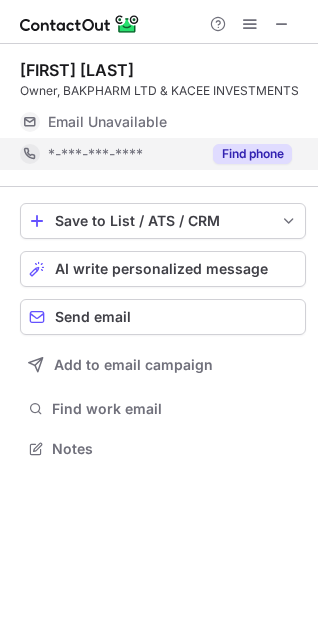 click on "Find phone" at bounding box center (252, 154) 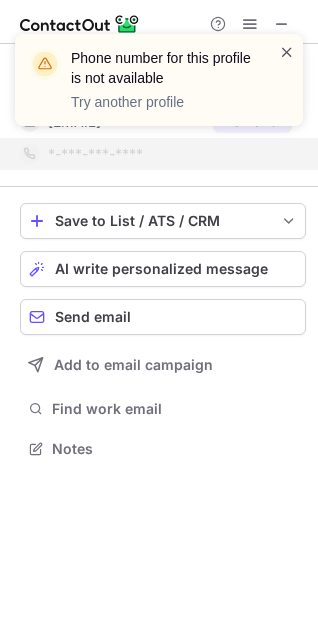 click at bounding box center (287, 52) 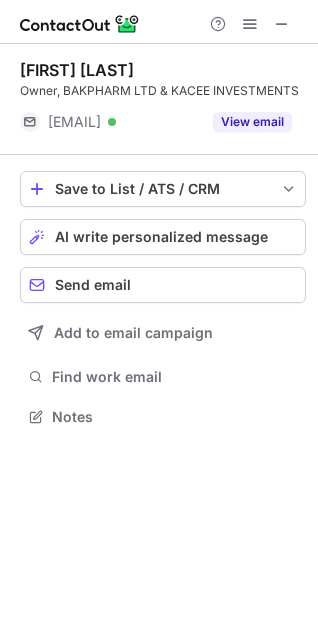 scroll, scrollTop: 402, scrollLeft: 318, axis: both 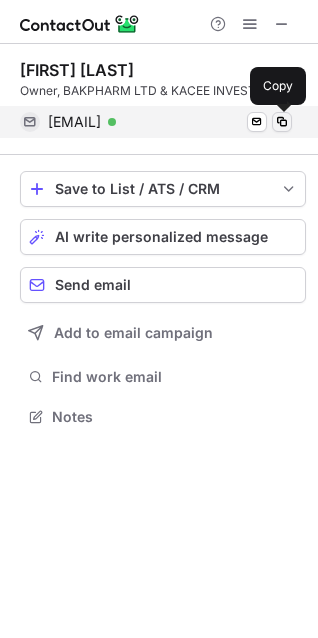 click at bounding box center [282, 122] 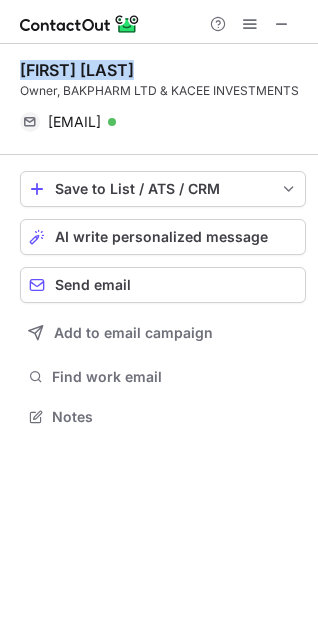 drag, startPoint x: 21, startPoint y: 67, endPoint x: 164, endPoint y: 61, distance: 143.12582 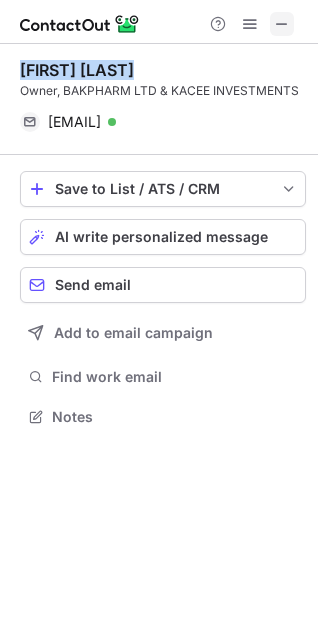 click at bounding box center [282, 24] 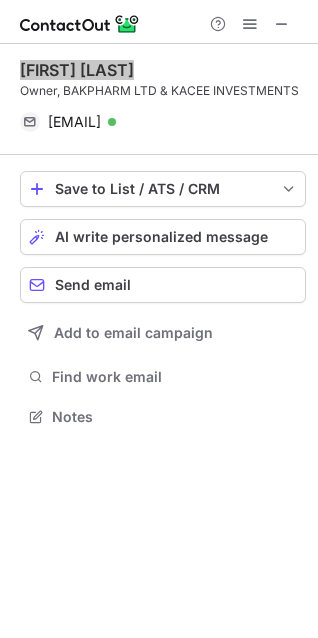 scroll, scrollTop: 443, scrollLeft: 318, axis: both 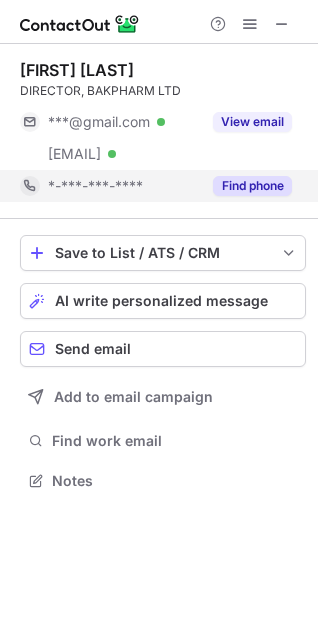 click on "Find phone" at bounding box center (252, 186) 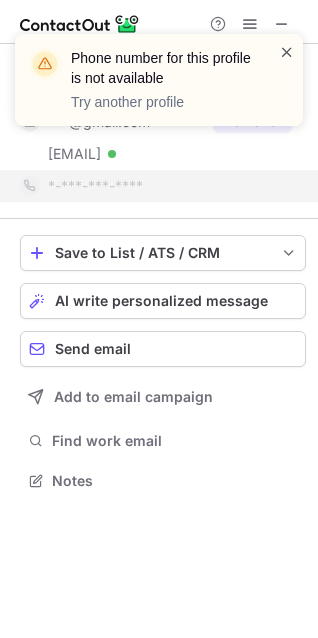 click at bounding box center (287, 52) 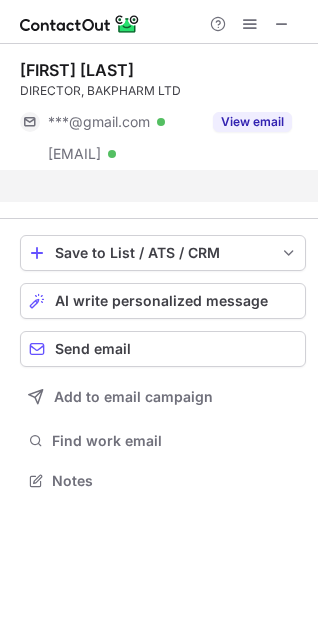 click on "Phone number for this profile is not available Try another profile" at bounding box center (151, 80) 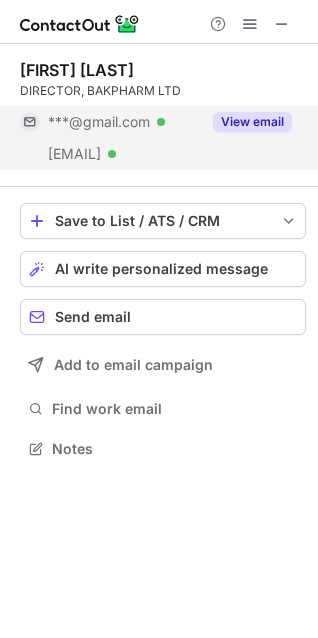 click on "View email" at bounding box center [252, 122] 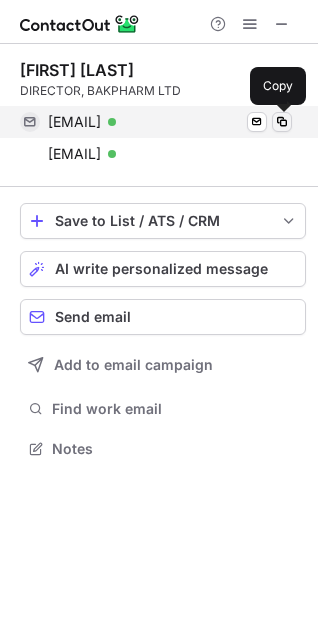 click at bounding box center (282, 122) 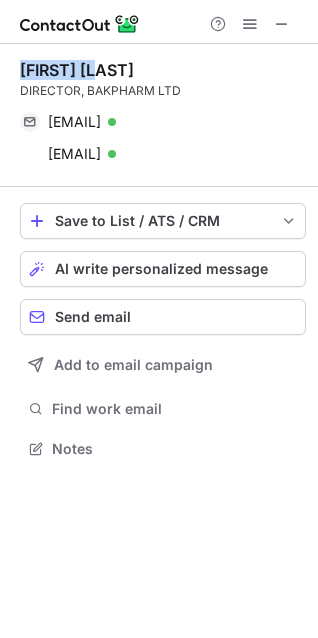 drag, startPoint x: 19, startPoint y: 67, endPoint x: 126, endPoint y: 66, distance: 107.00467 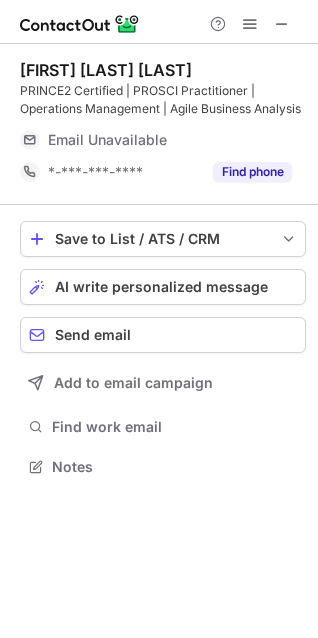 scroll, scrollTop: 452, scrollLeft: 318, axis: both 